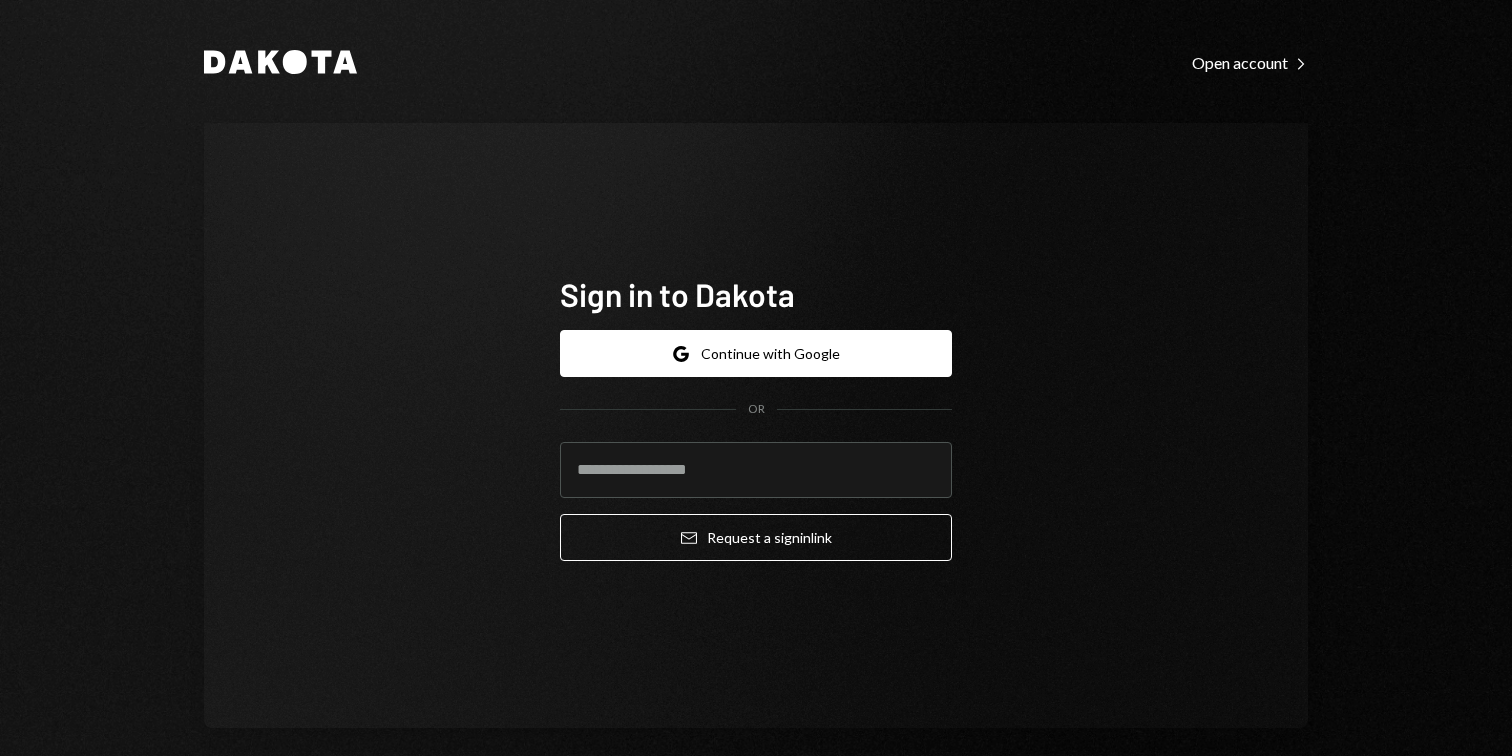 scroll, scrollTop: 0, scrollLeft: 0, axis: both 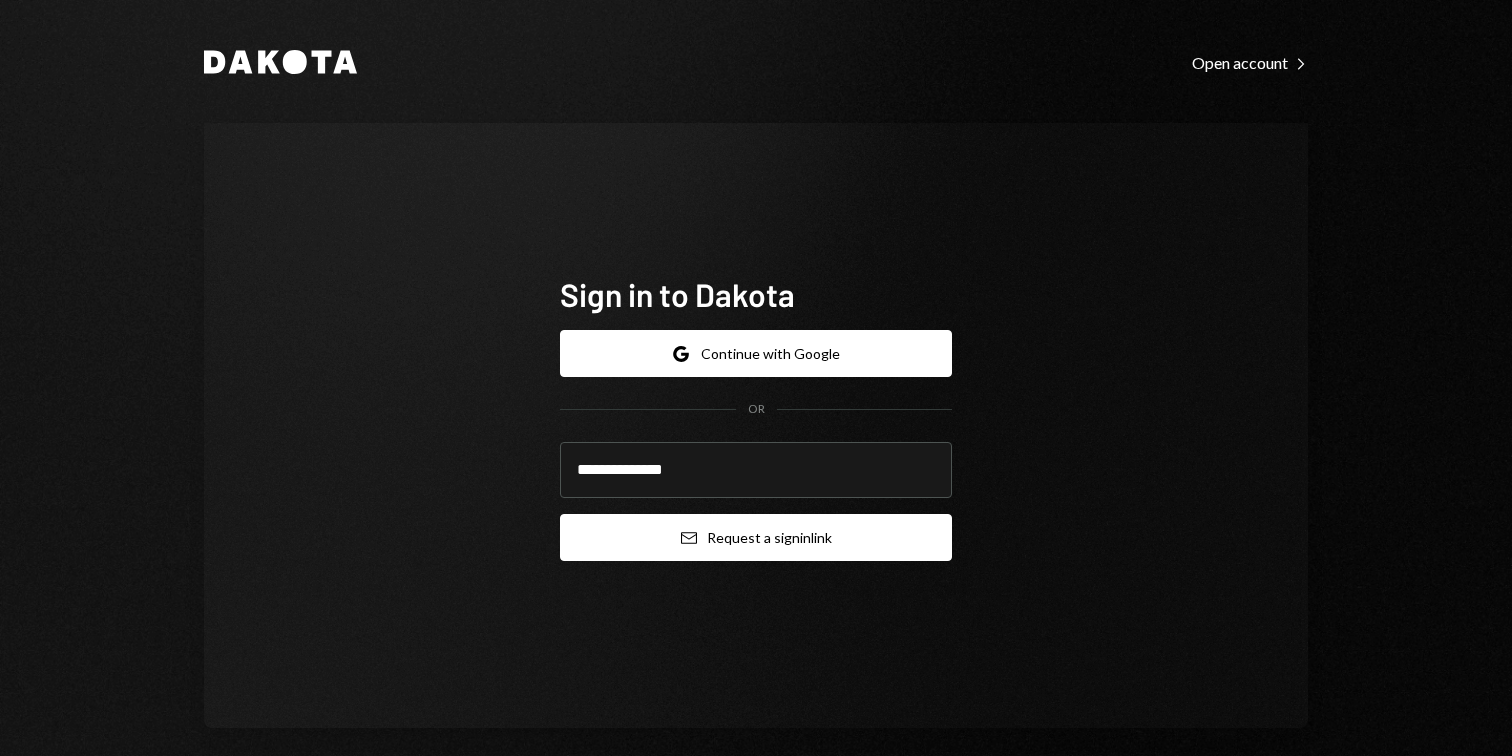 click on "Email Request a sign  in  link" at bounding box center [756, 537] 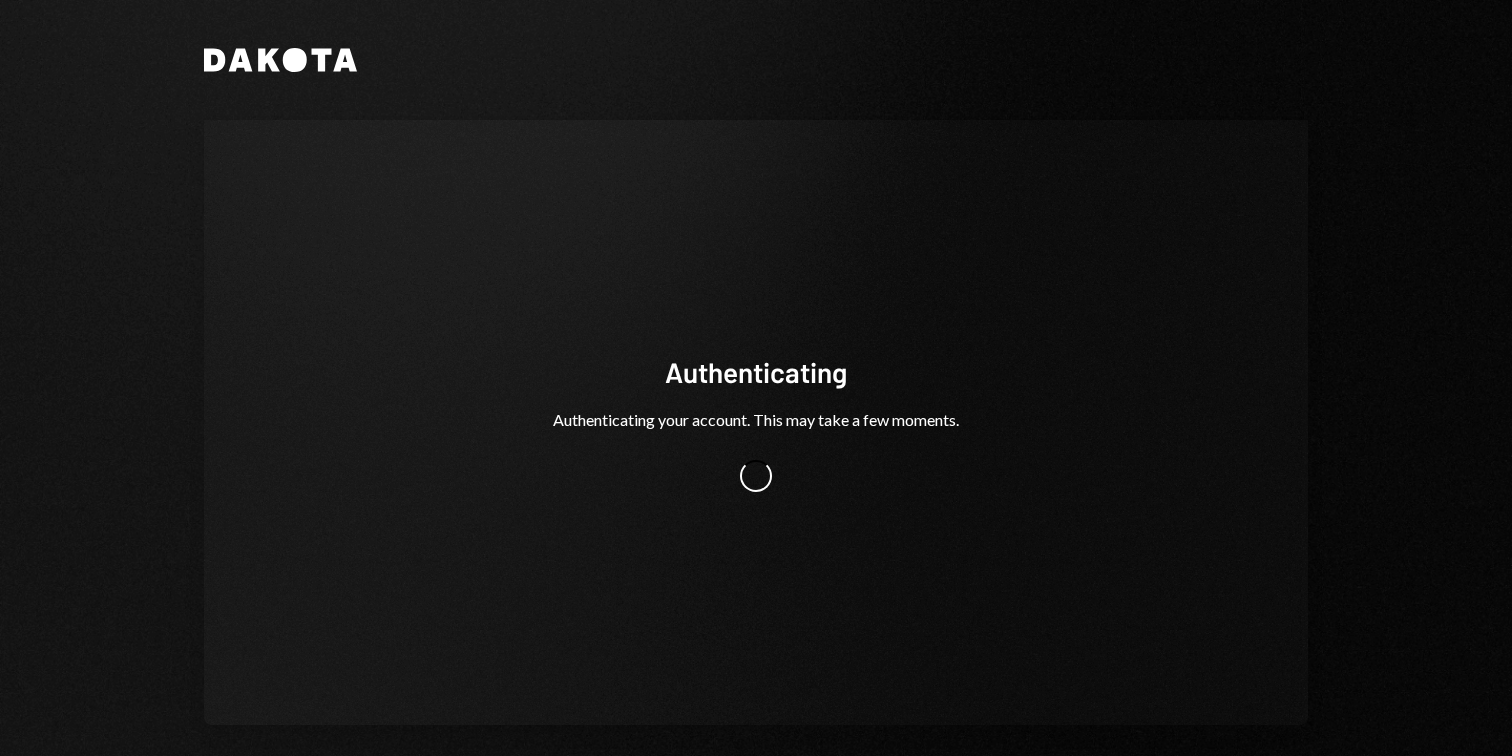scroll, scrollTop: 0, scrollLeft: 0, axis: both 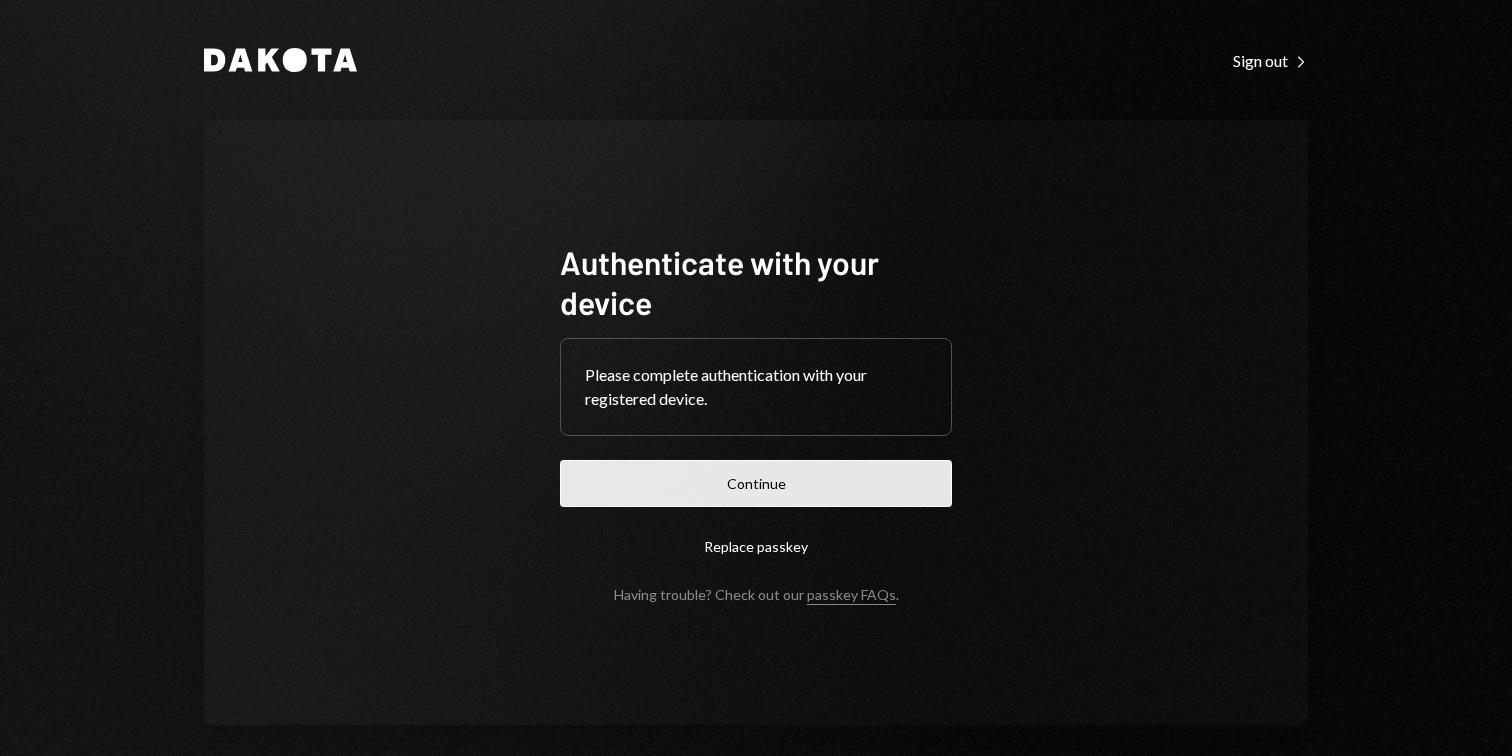 click on "Continue" at bounding box center [756, 483] 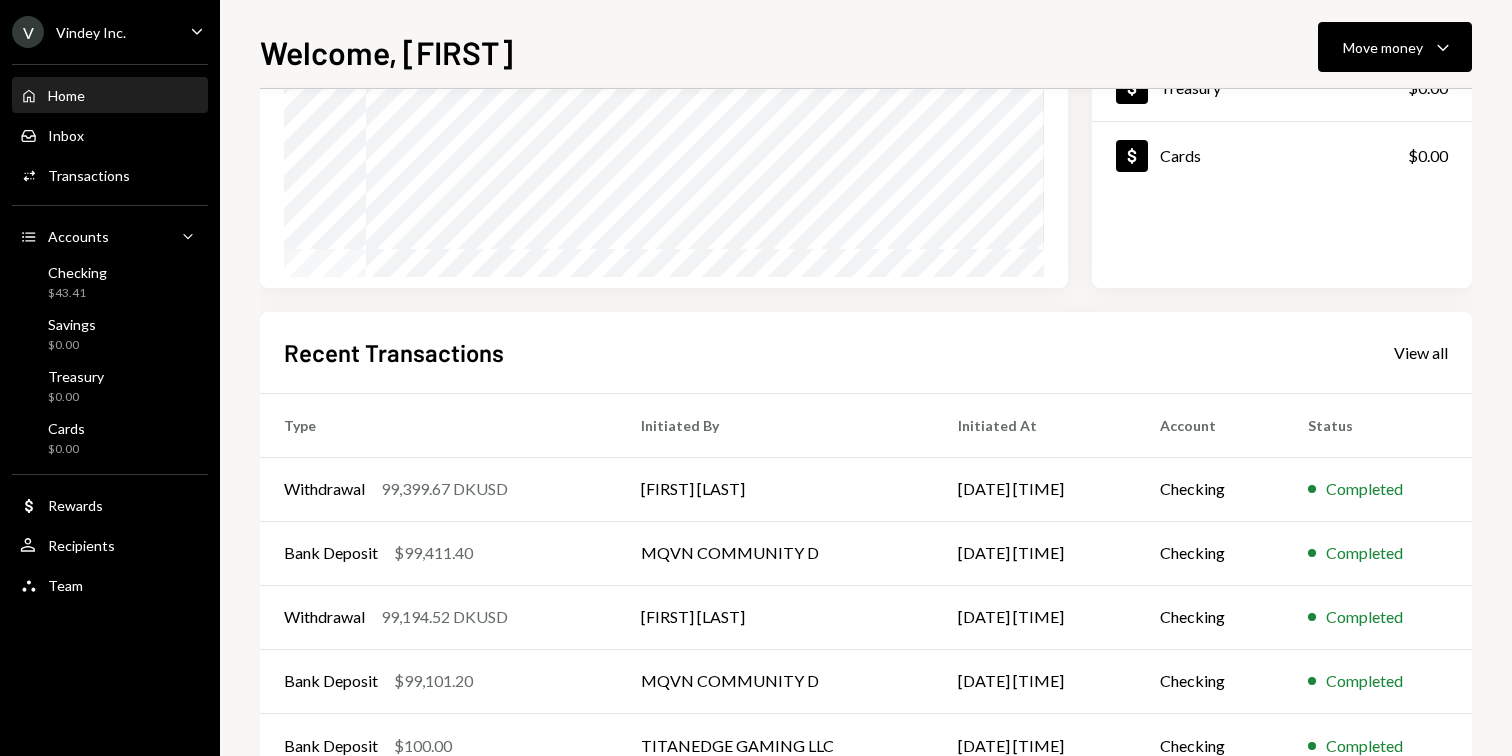 scroll, scrollTop: 326, scrollLeft: 0, axis: vertical 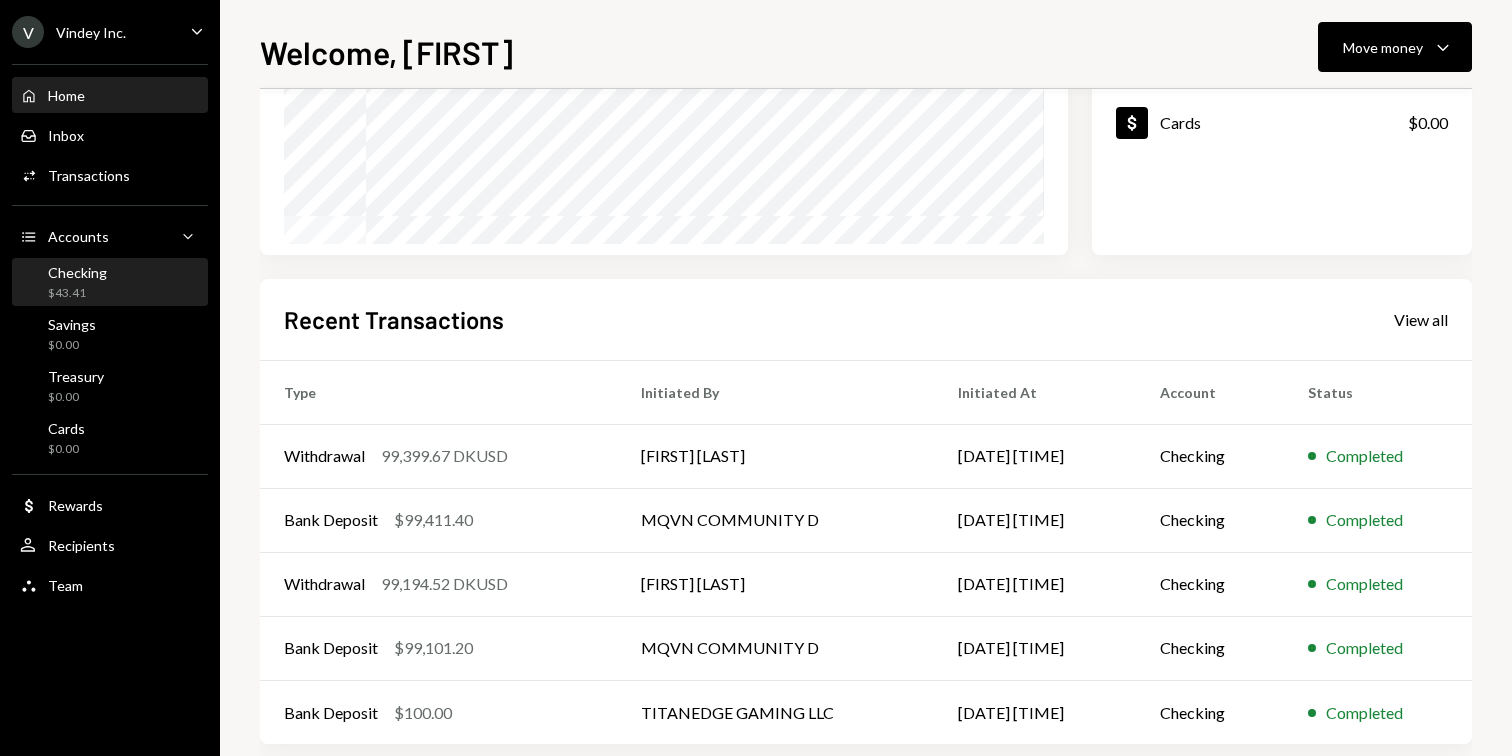 click on "Checking $43.41" at bounding box center (110, 283) 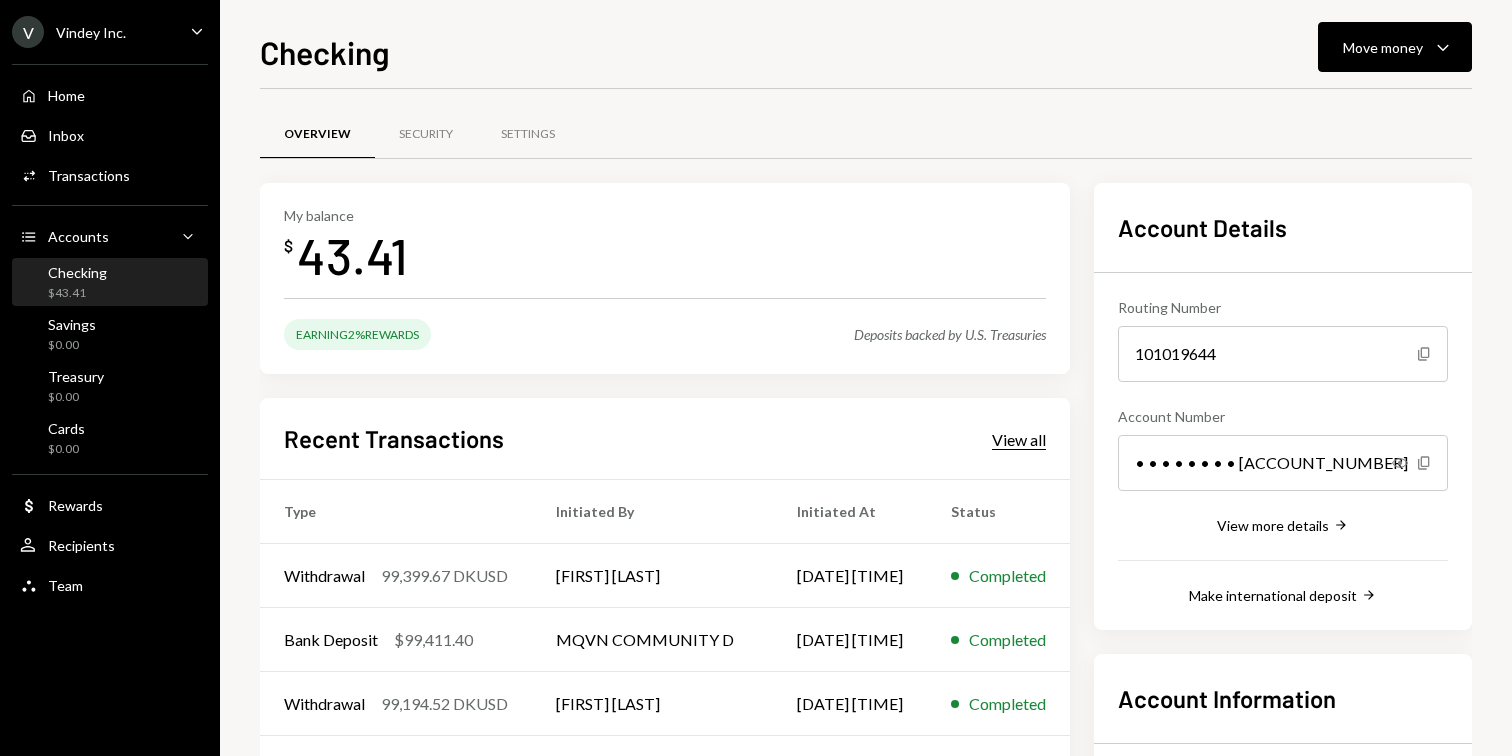 click on "View all" at bounding box center (1019, 440) 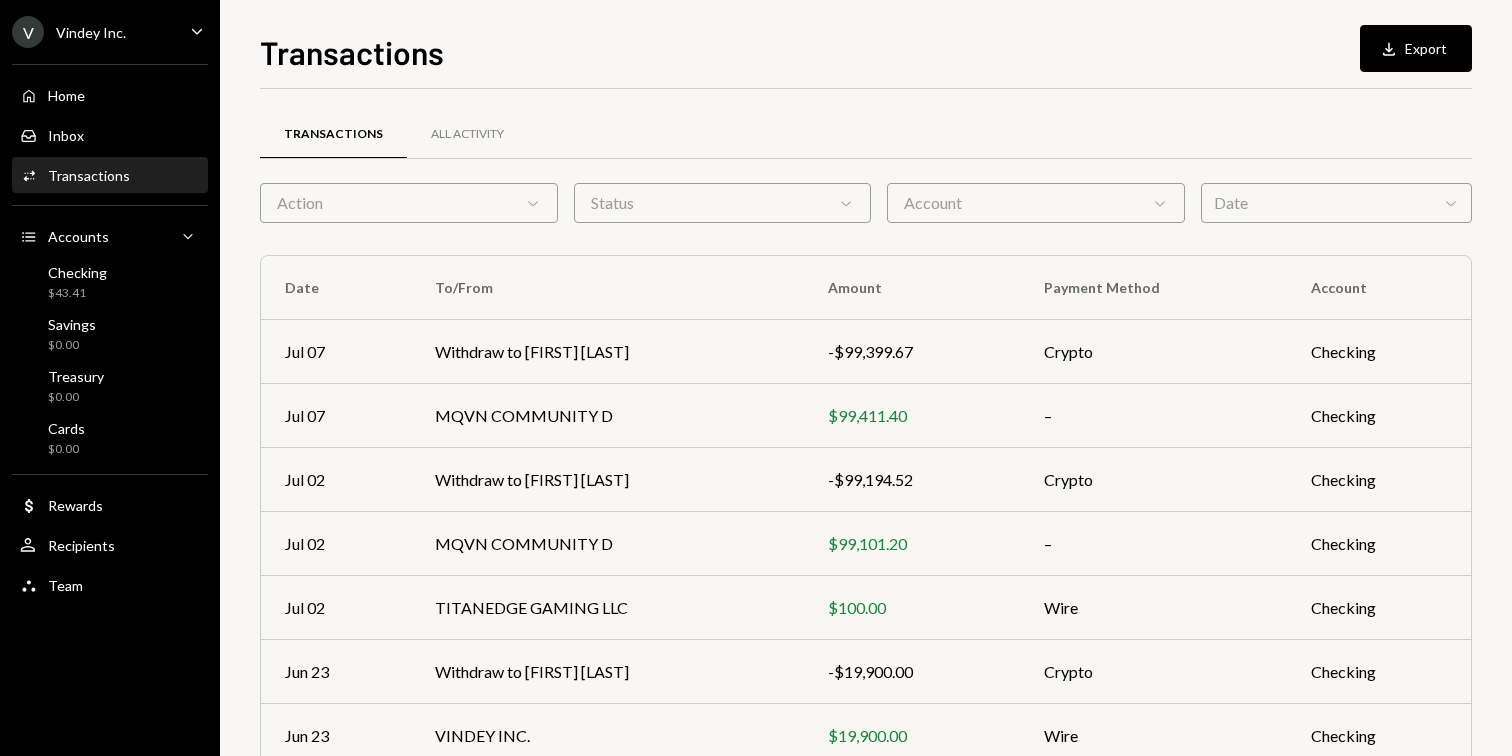 click on "Action Chevron Down" at bounding box center (409, 203) 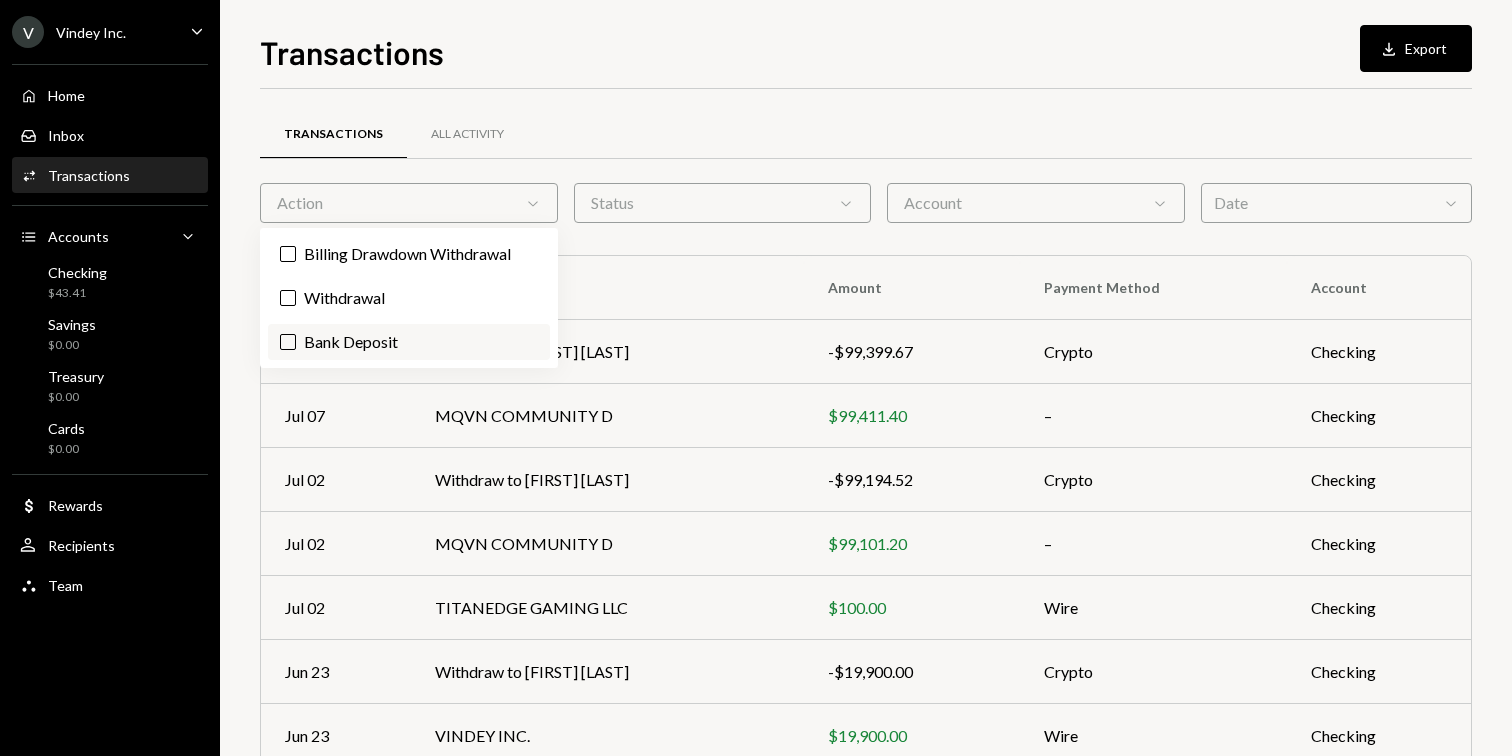 click on "Bank Deposit" at bounding box center (409, 342) 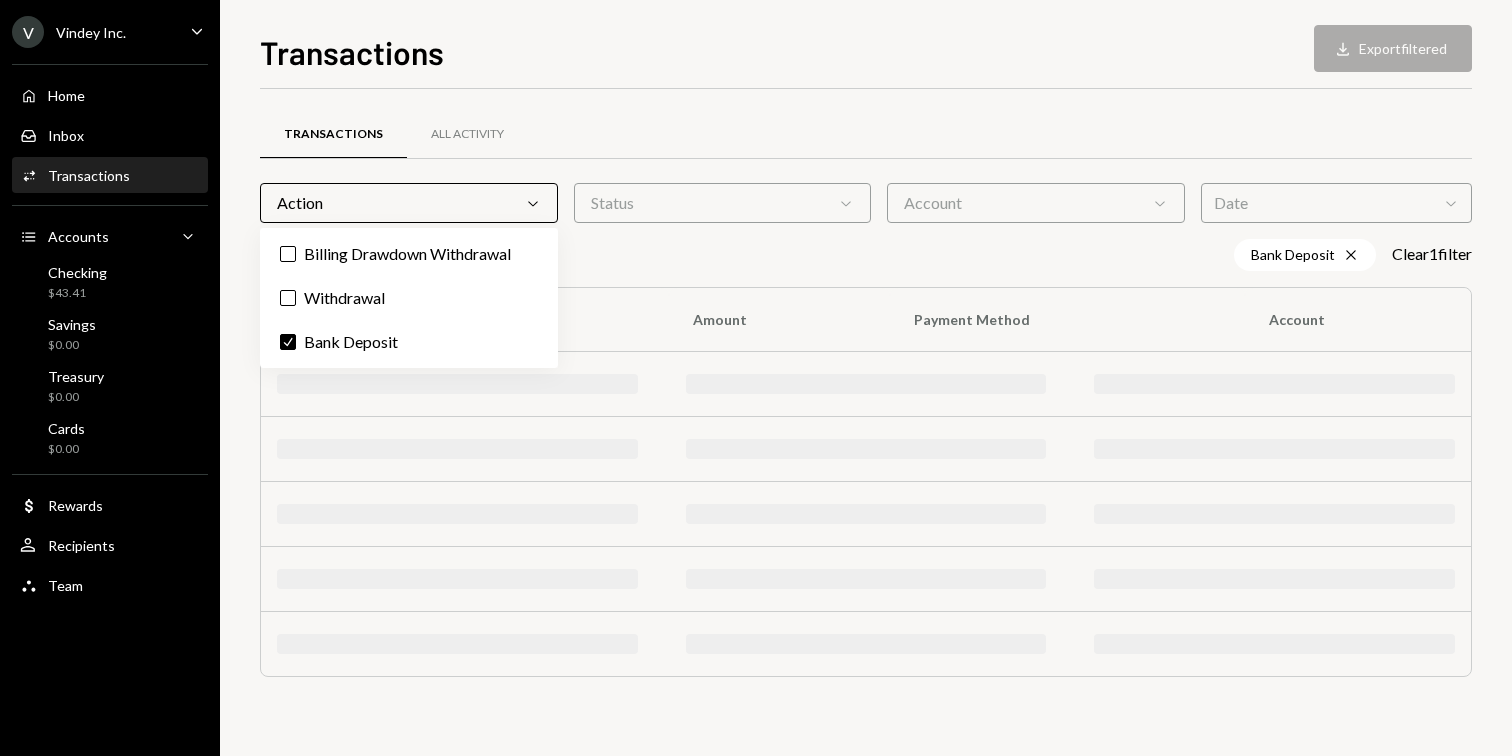 click on "Transactions All Activity" at bounding box center [866, 134] 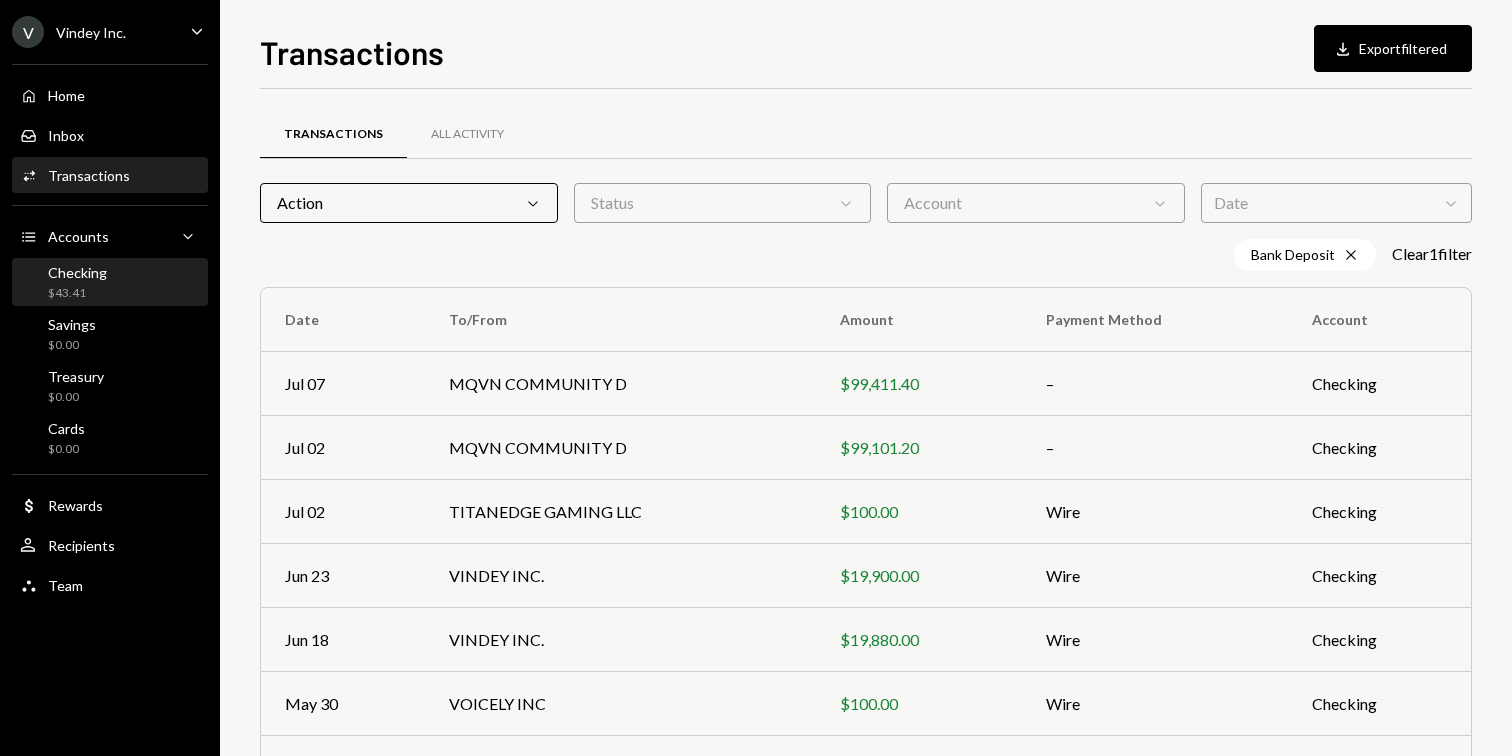 click on "Checking $43.41" at bounding box center [110, 283] 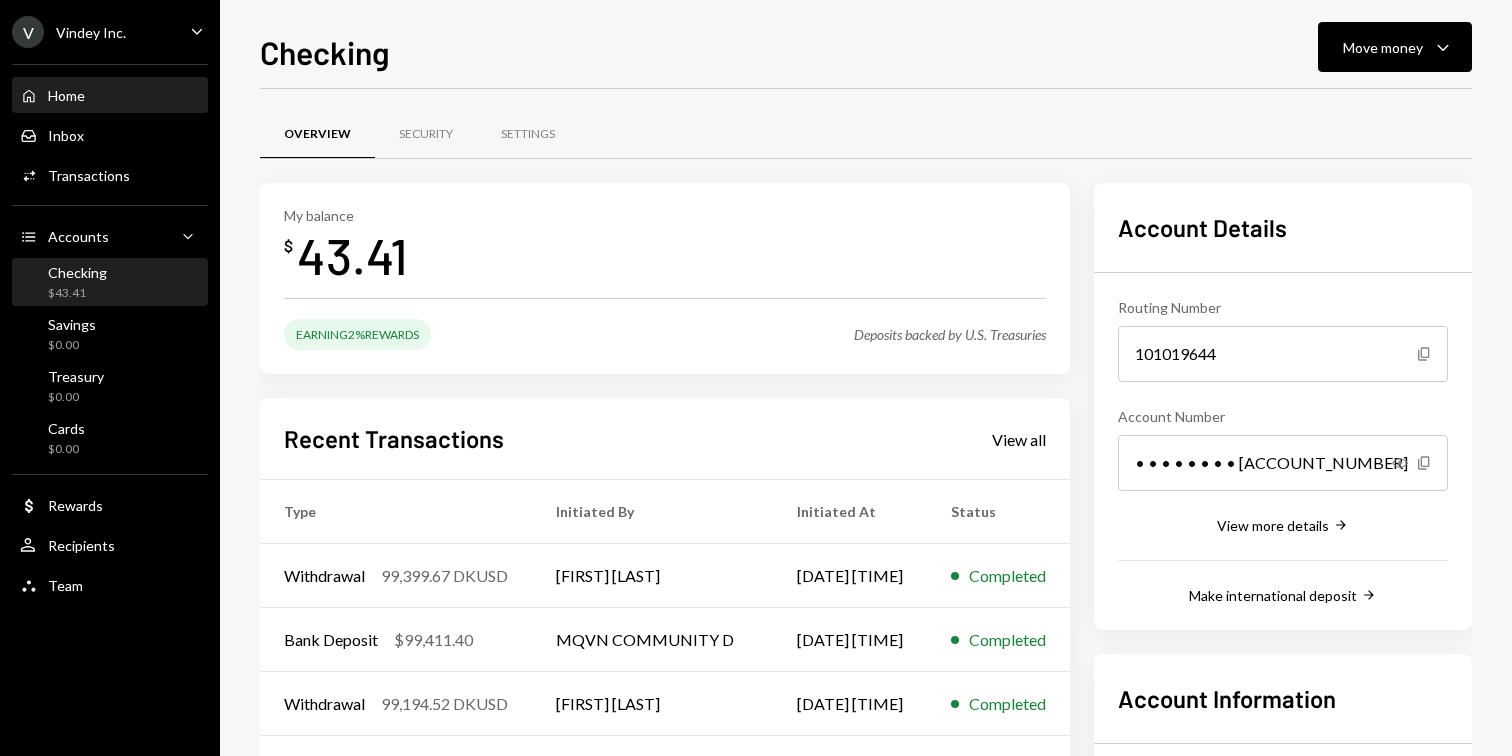 click on "Home Home" at bounding box center [110, 96] 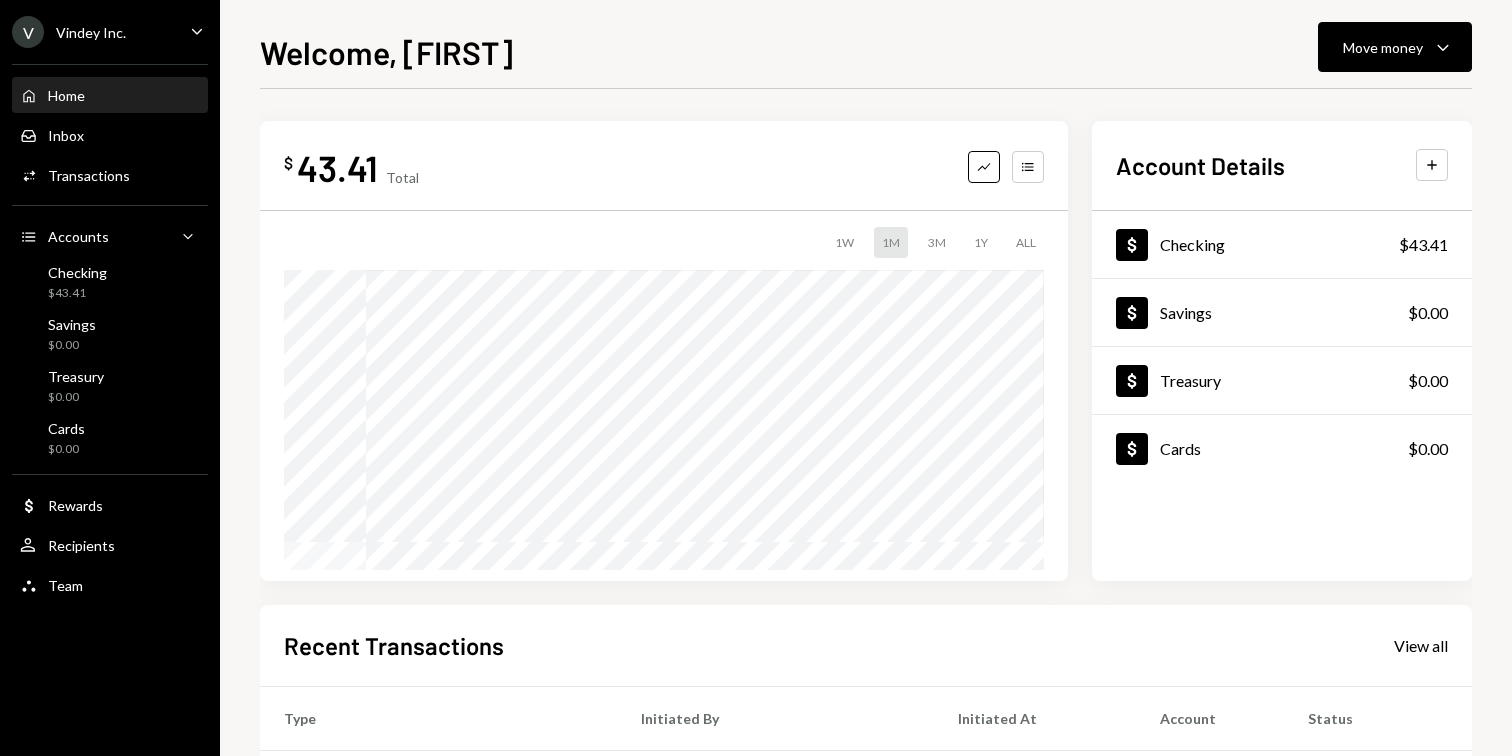 click on "Total Graph Accounts 1W 1M 3M 1Y ALL
$190.00
[DATE]
Account Details Plus Dollar Checking $43.41 Dollar Savings $0.00 Dollar Treasury $0.00 Dollar Cards $0.00 Recent Transactions View all Type Initiated By Initiated At Account Status Withdrawal 99,399.67  DKUSD [FIRST] [LAST] [DATE] [TIME] Checking Completed Bank Deposit $99,411.40 MQVN COMMUNITY D [DATE] [TIME] Checking Completed Withdrawal 99,194.52  DKUSD [FIRST] [LAST] [DATE] [TIME] Checking Completed Bank Deposit $99,101.20 MQVN COMMUNITY D [DATE] [TIME] Checking Completed Bank Deposit $100.00 TITANEDGE GAMING LLC [DATE] [TIME] Checking Completed" at bounding box center (866, 616) 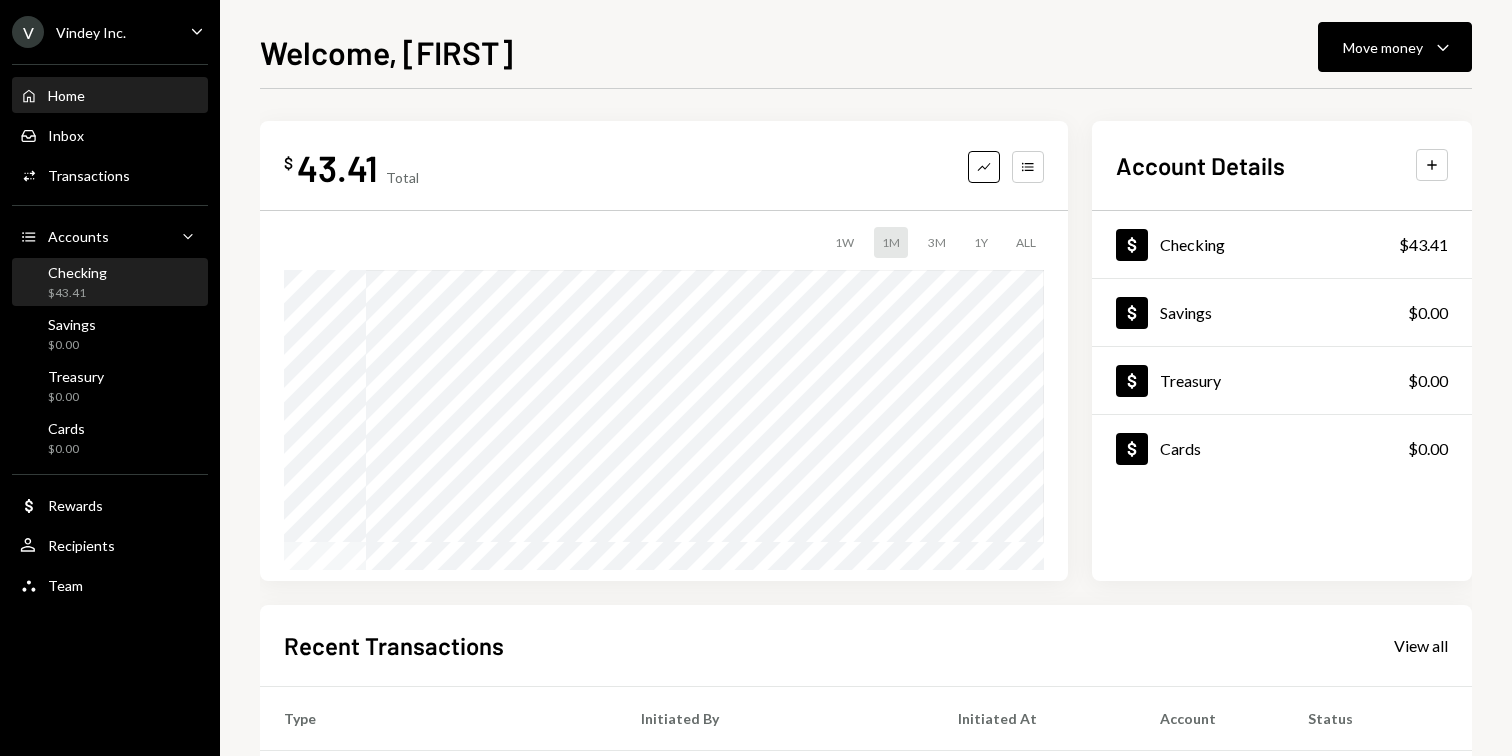 click on "Checking $43.41" at bounding box center (110, 283) 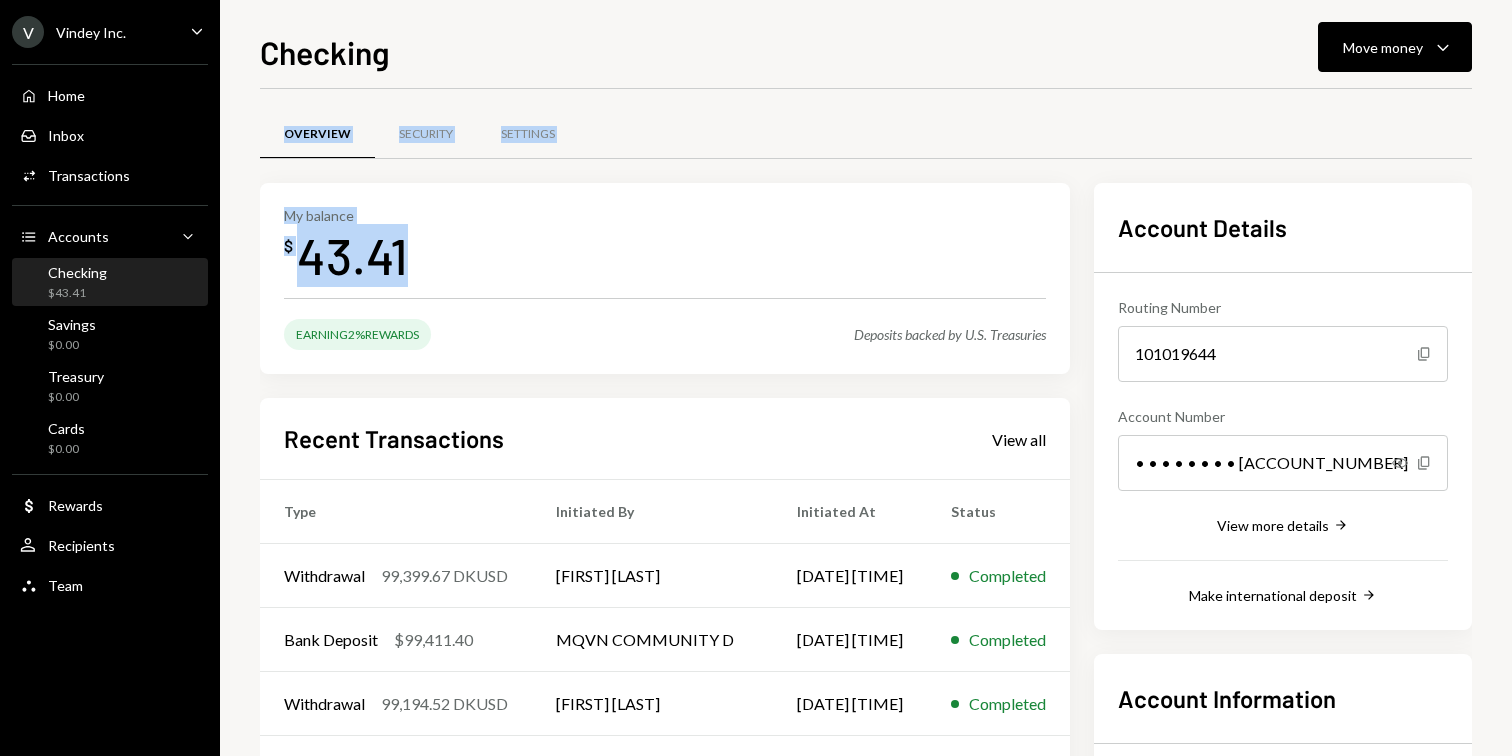 drag, startPoint x: 397, startPoint y: 259, endPoint x: 277, endPoint y: 247, distance: 120.59851 